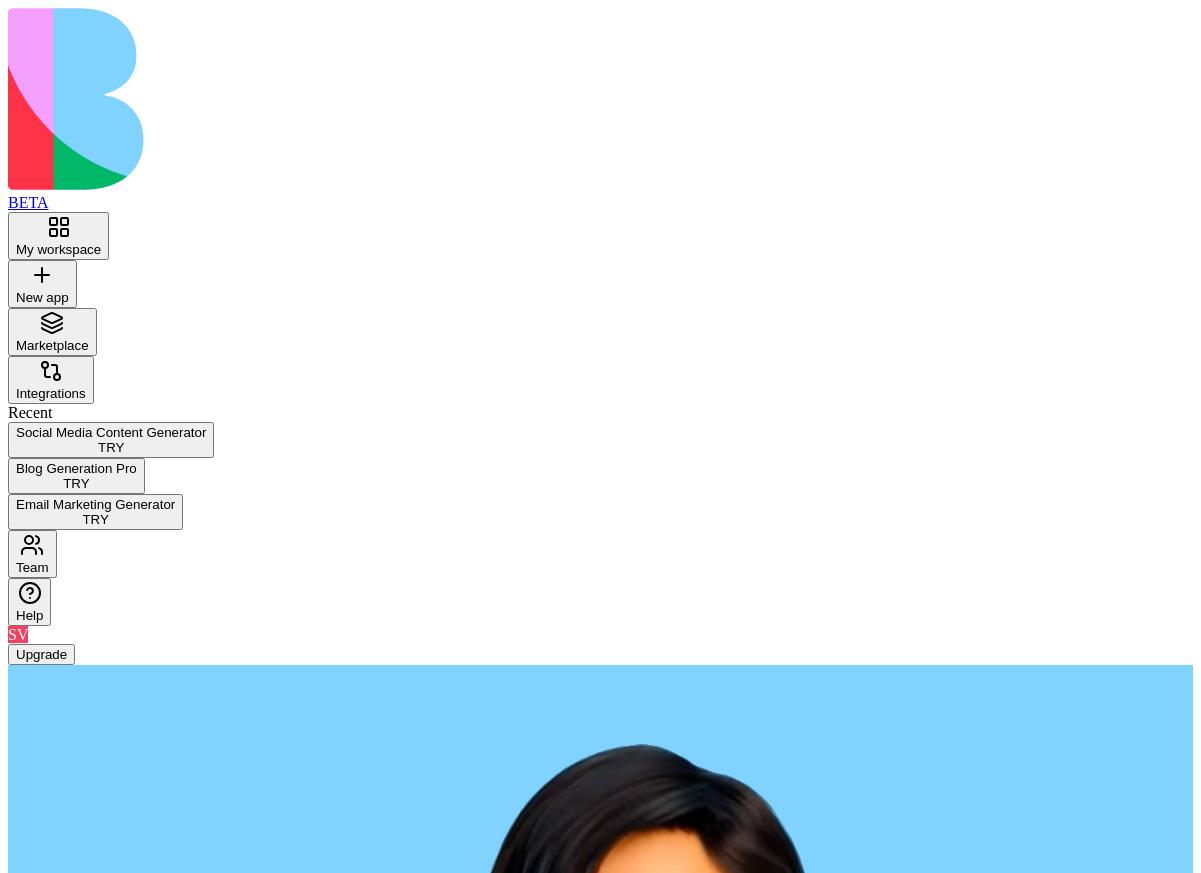 scroll, scrollTop: 0, scrollLeft: 0, axis: both 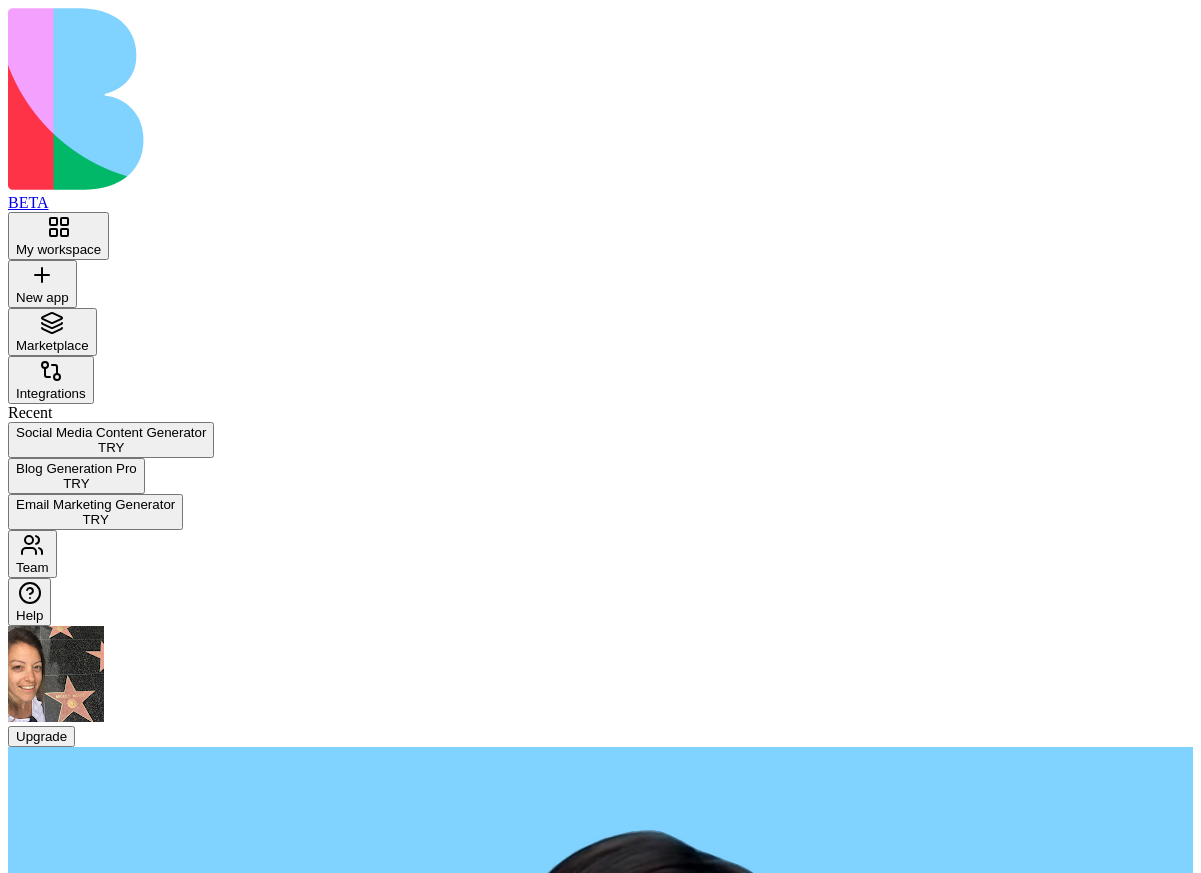 type on "**********" 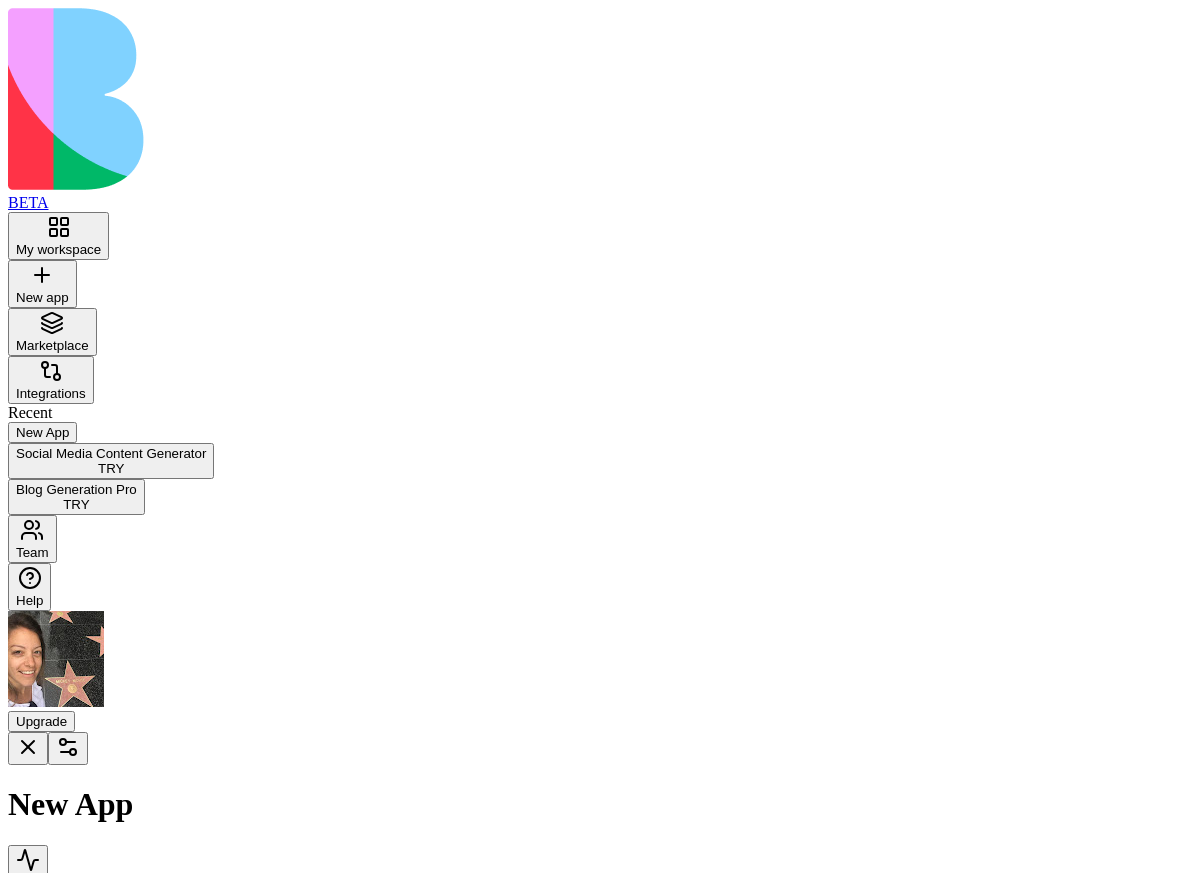 type 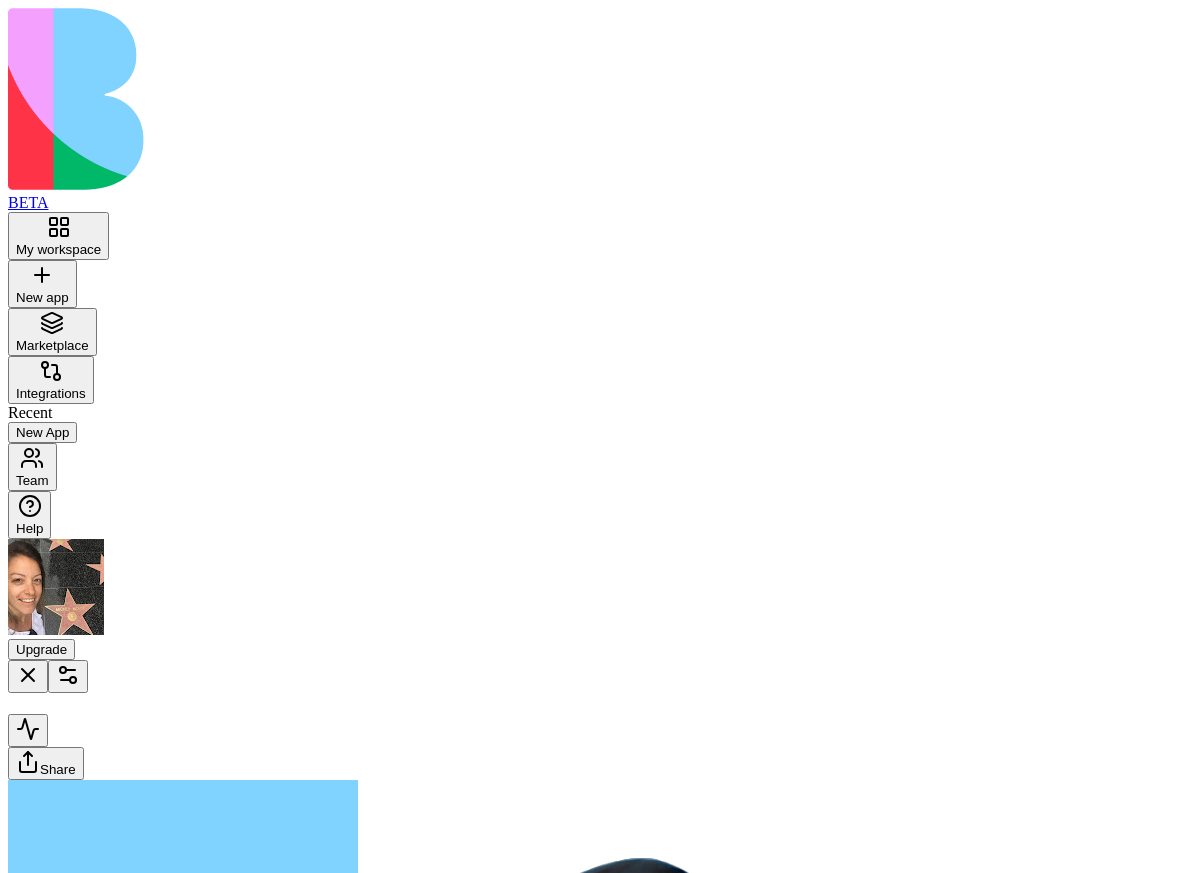 scroll, scrollTop: 0, scrollLeft: 0, axis: both 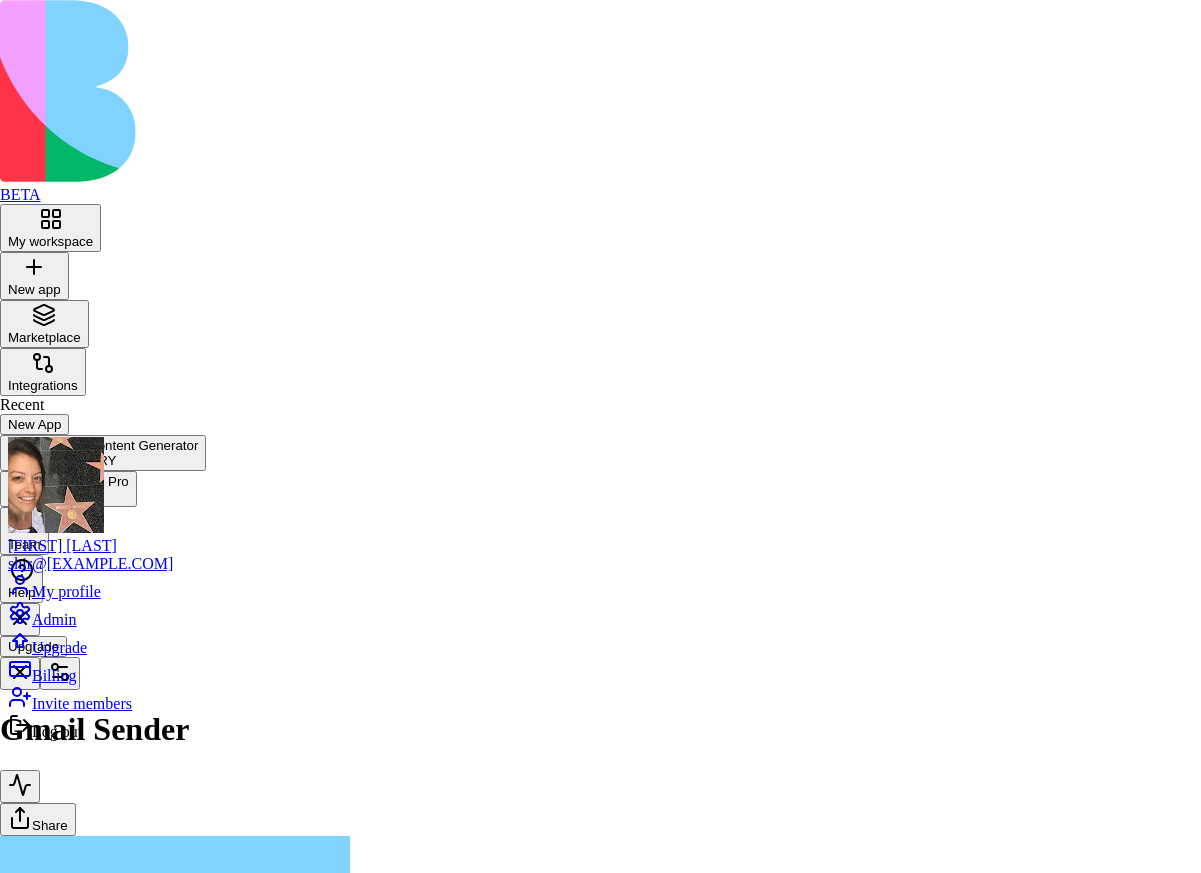 click on "BETA My workspace New app
To pick up a draggable item, press the space bar.
While dragging, use the arrow keys to move the item.
Press space again to drop the item in its new position, or press escape to cancel.
Marketplace Integrations Recent New App Social Media Content Generator TRY Blog Generation Pro TRY Team Help Upgrade Gmail Sender Share Ella App Building Partner  create an app that sends an email with gmail
10:10 I'll check if we have the Gmail integration connected before building your email app. gmail  is connected 📧 Email Sender App Coming Soon!
Hey there! I'd love to build you an awesome email sending app using Gmail, but I need your help with one small thing first.
It looks like the Gmail integration isn't connected to your account yet. Before we can create your app, you'll need to connect Gmail by clicking the "Connect Integration" button.
Once you've connected Gmail, come back and we can create that email sender app for you! 😊 🚀 Email Sender App Coming Up!" at bounding box center [600, 3948] 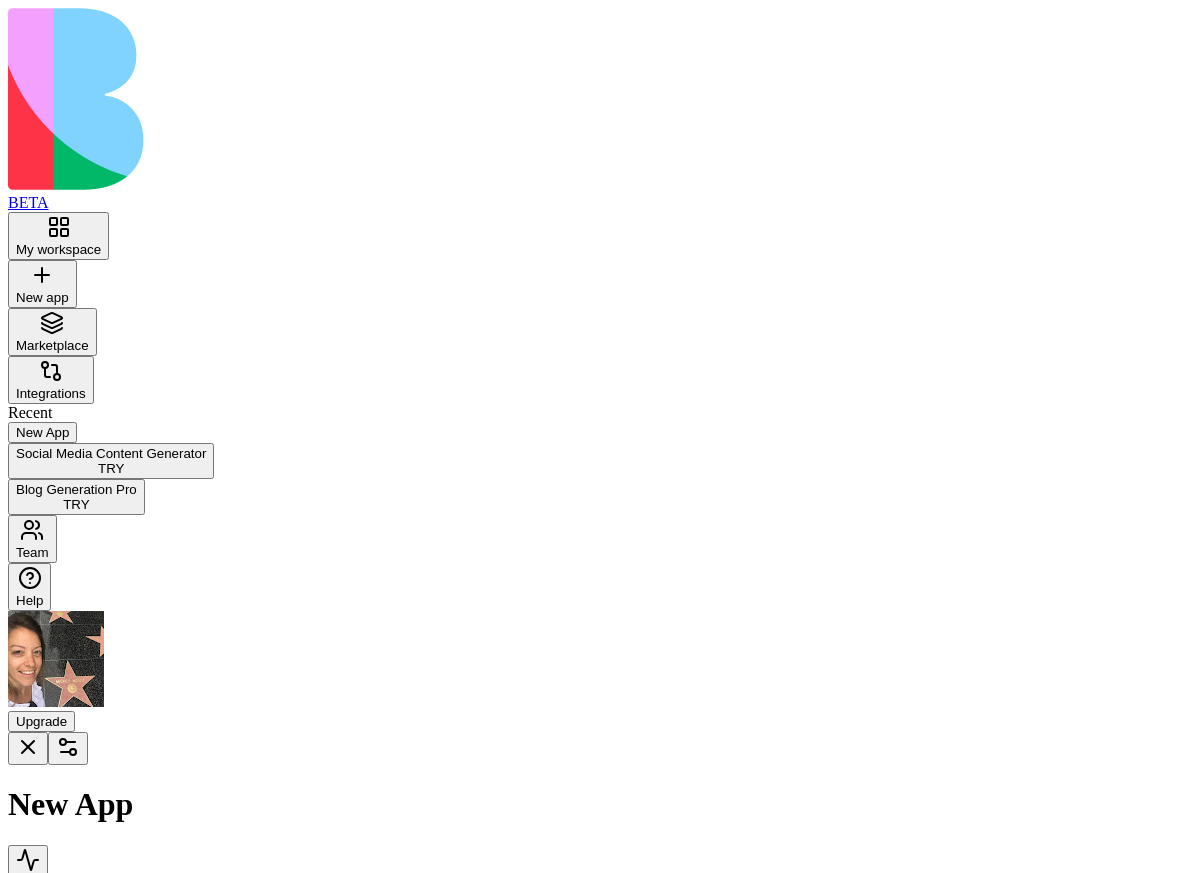 scroll, scrollTop: 0, scrollLeft: 0, axis: both 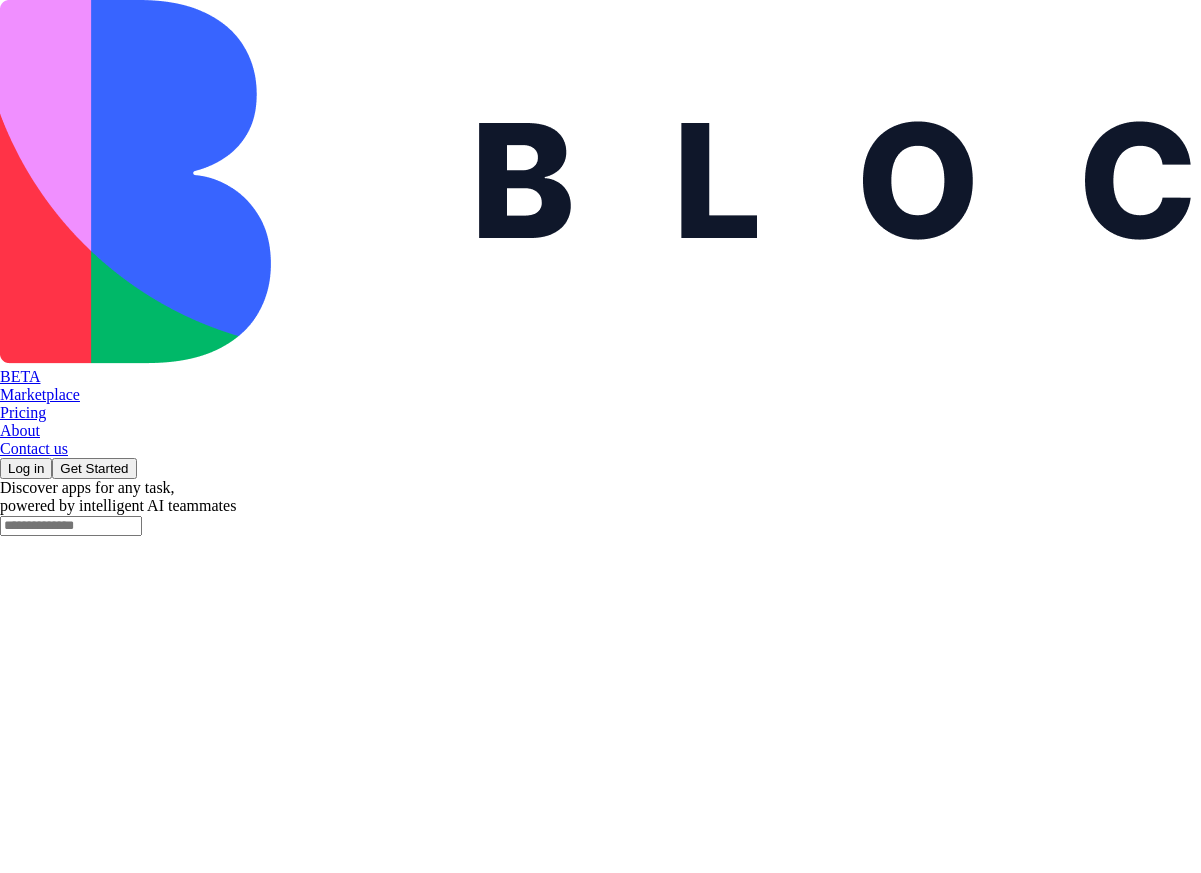click 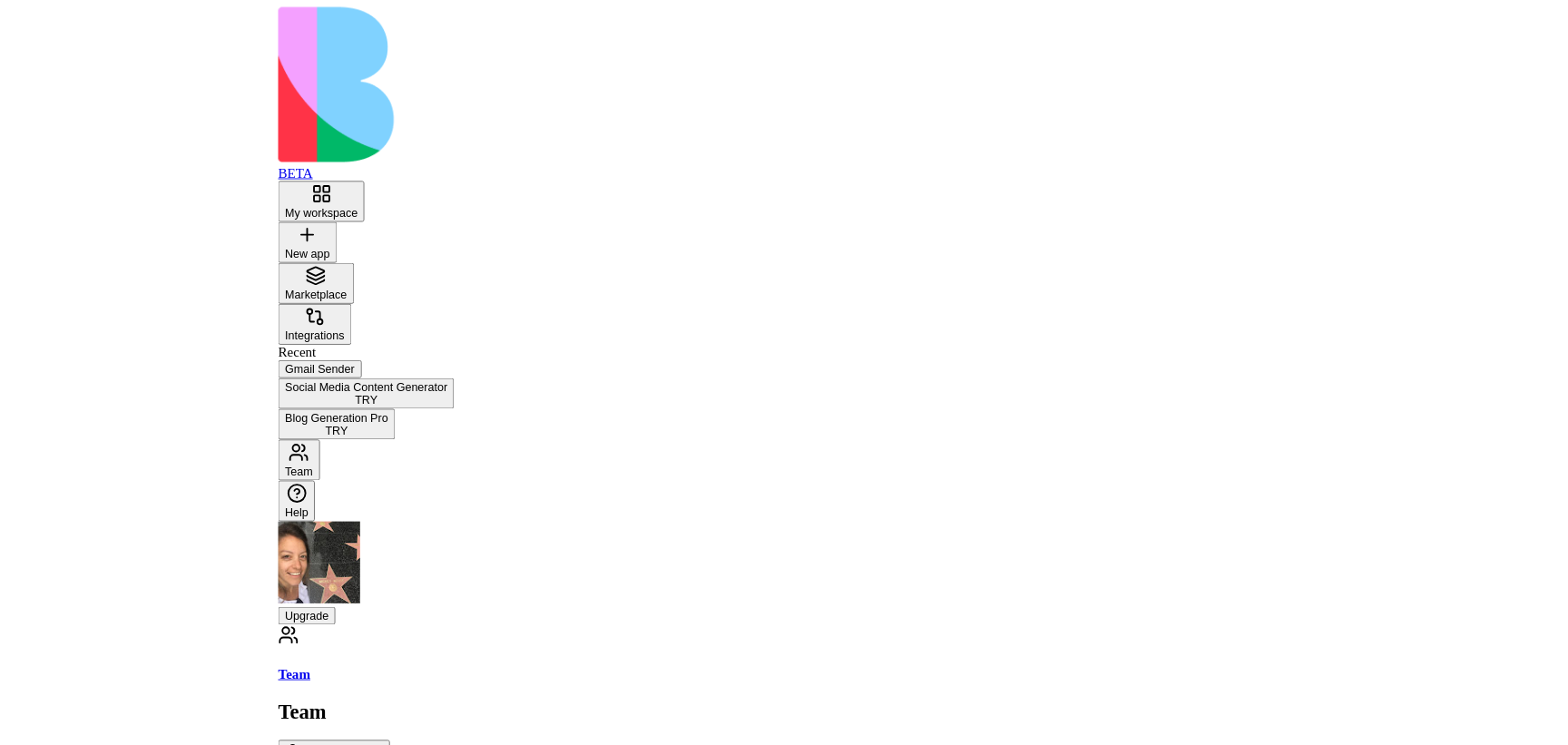 scroll, scrollTop: 0, scrollLeft: 0, axis: both 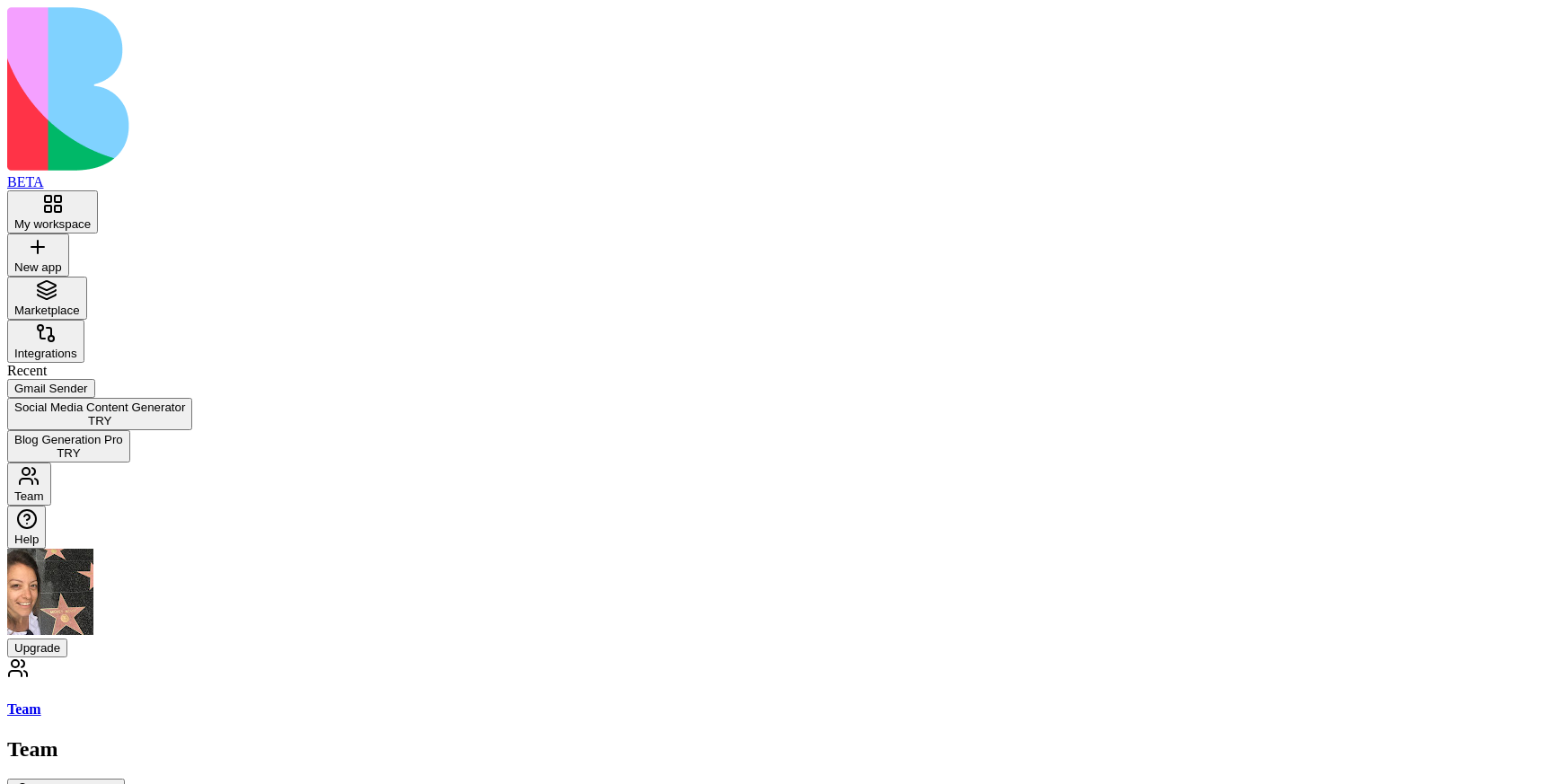 click on "Invite Members" at bounding box center [66, 793] 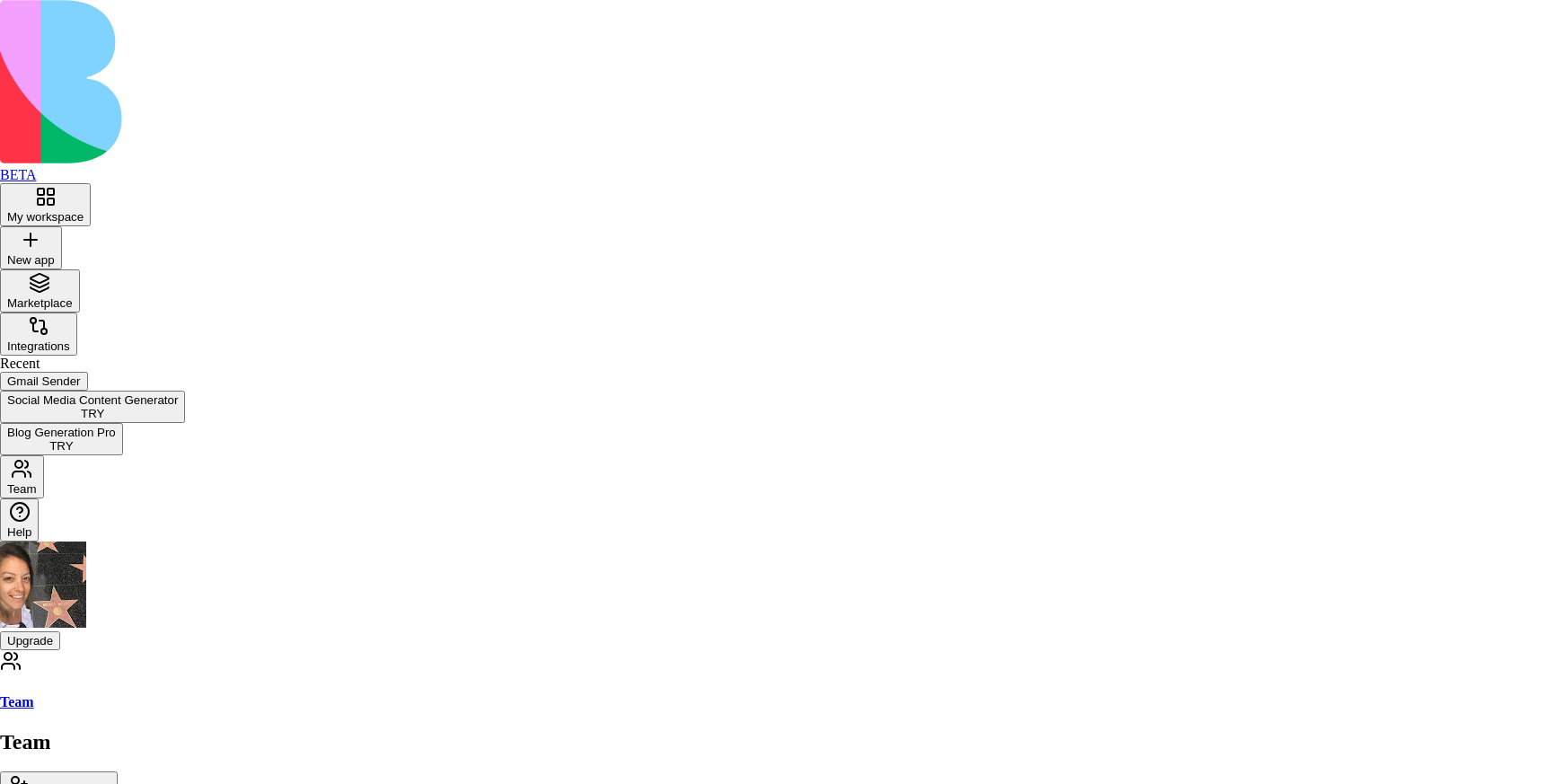 type on "*" 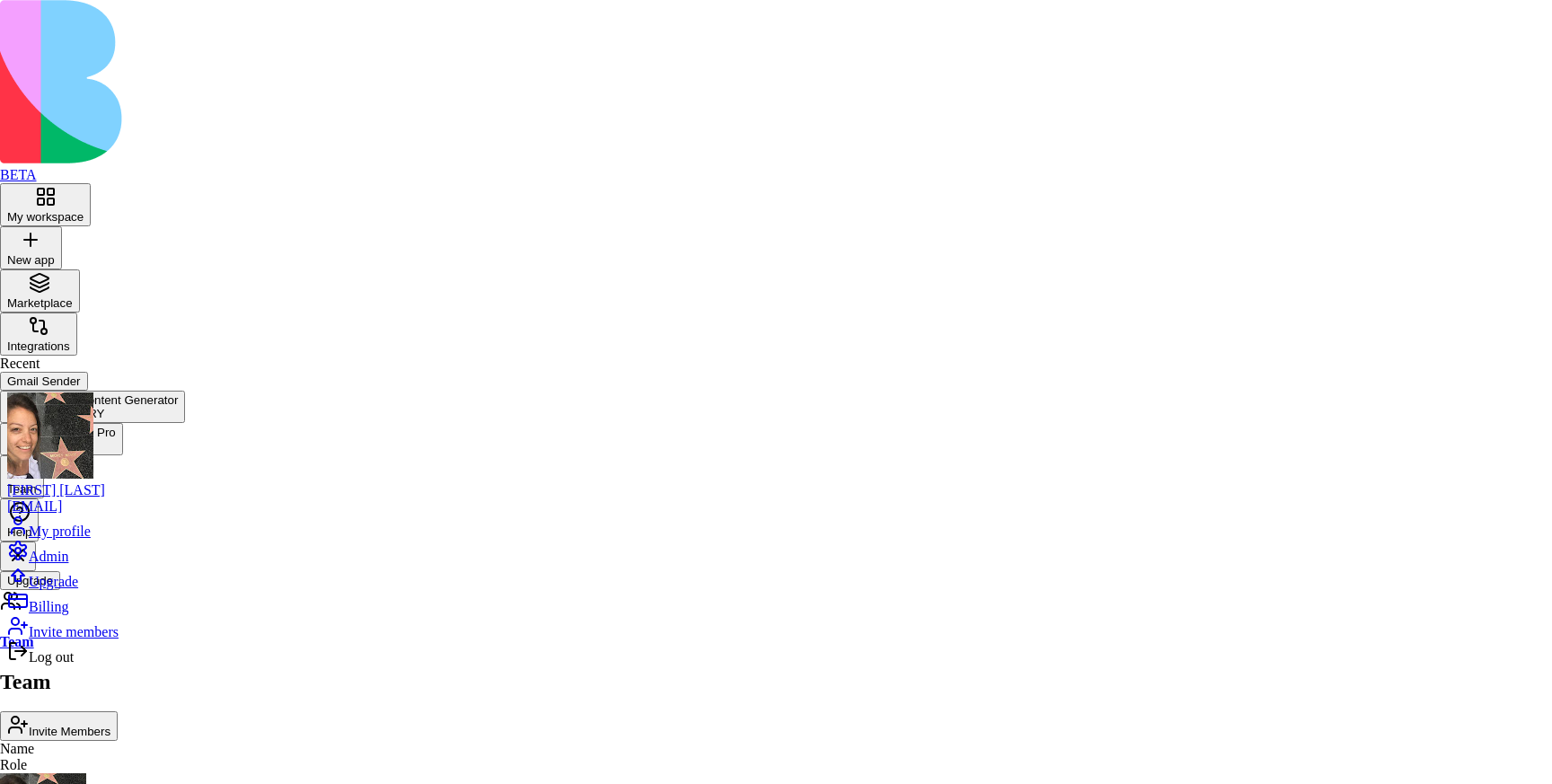 click on "BETA My workspace New app
To pick up a draggable item, press the space bar.
While dragging, use the arrow keys to move the item.
Press space again to drop the item in its new position, or press escape to cancel.
Marketplace Integrations Recent Gmail Sender Social Media Content Generator TRY Blog Generation Pro TRY Team Help Upgrade Team Team Invite Members Name Role Shir Vardi  (you) shir@blocks.diy ADMIN S shir+111 Pending shir+111@blocks.diy MEMBER Shir Vardi shir@blocks.diy My profile Admin Upgrade Billing Invite members Log out" at bounding box center (776, 499) 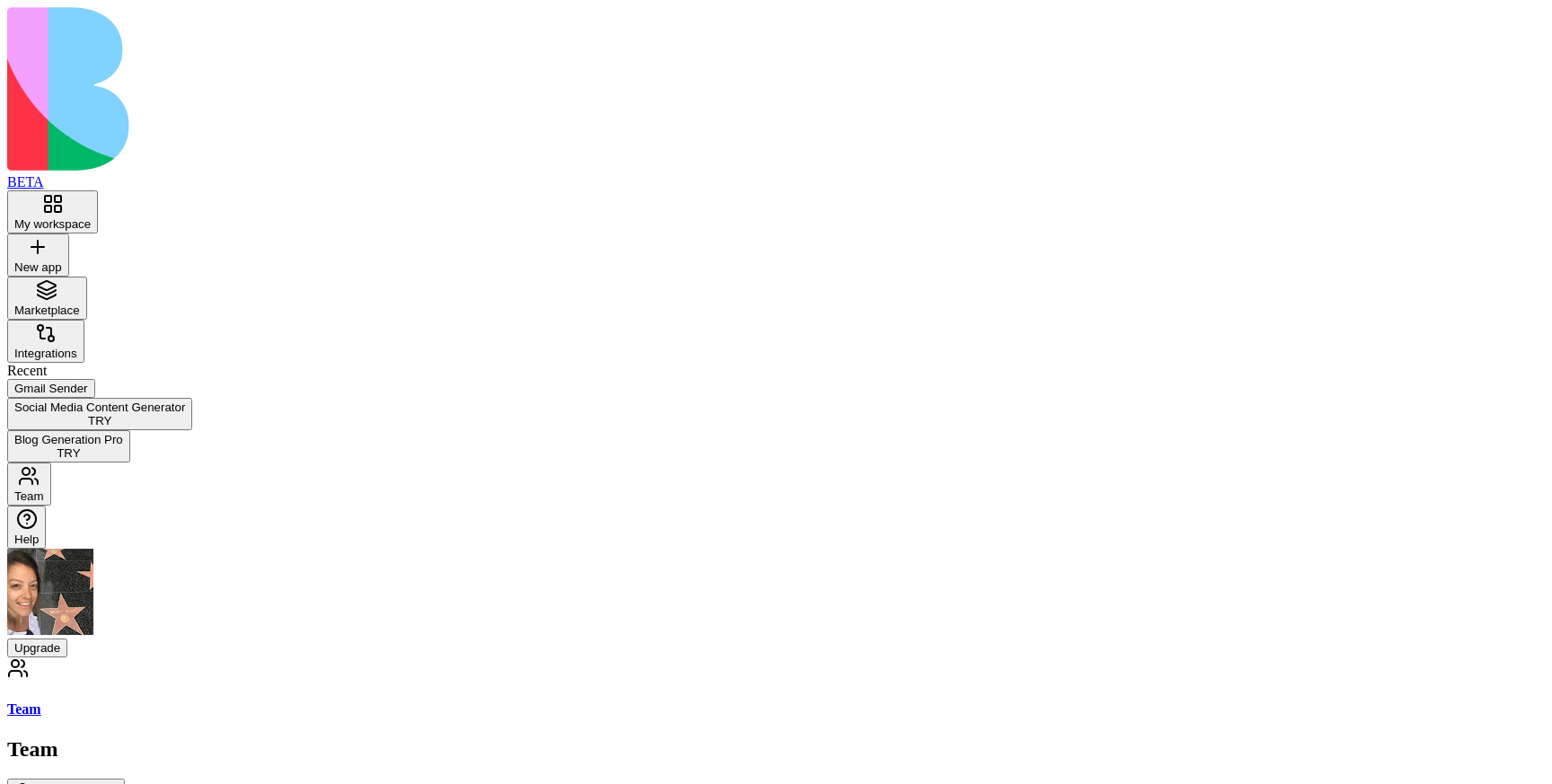 click on "My workspace" at bounding box center (52, 212) 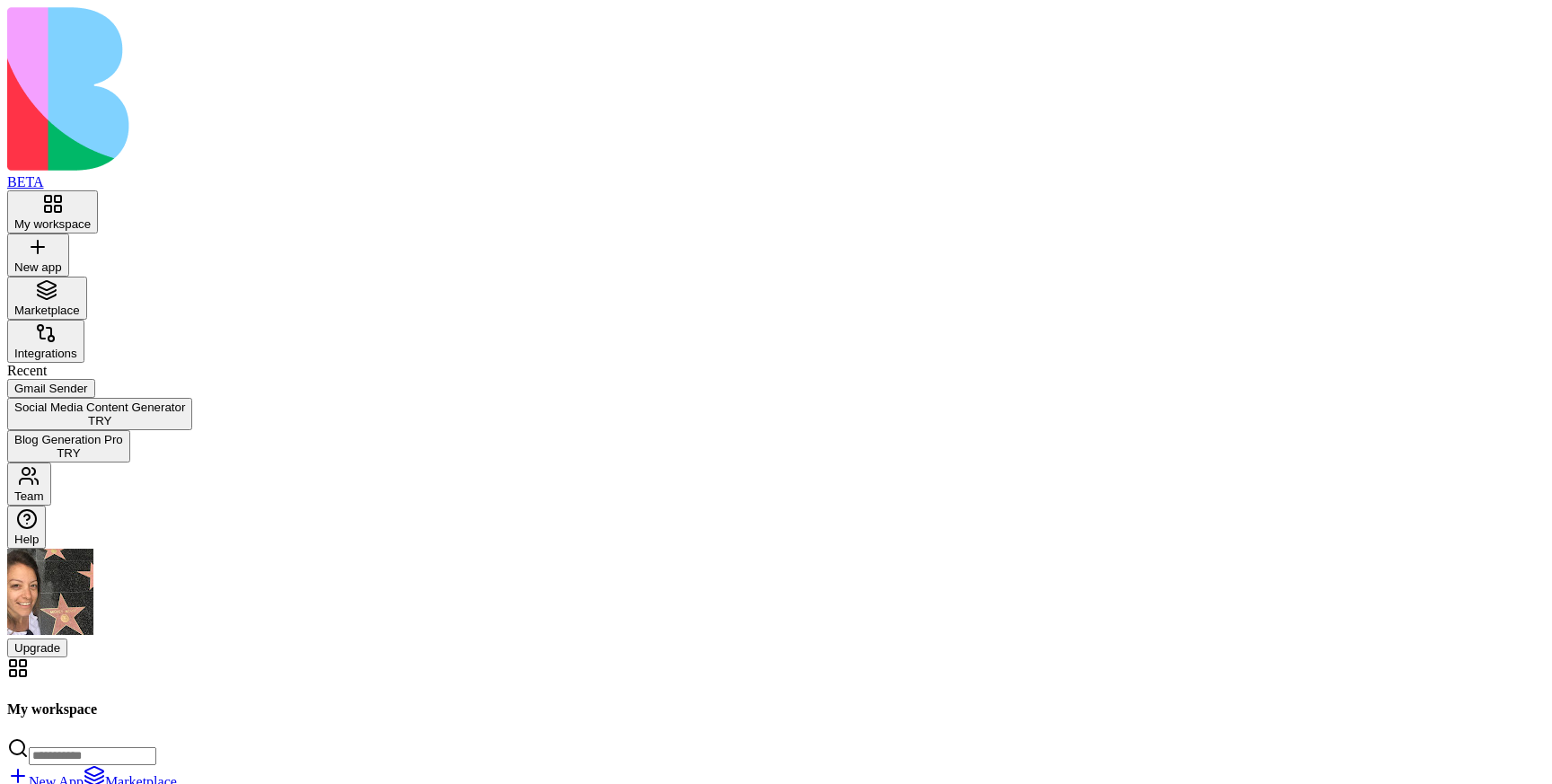 click on "Marketplace" at bounding box center (47, 298) 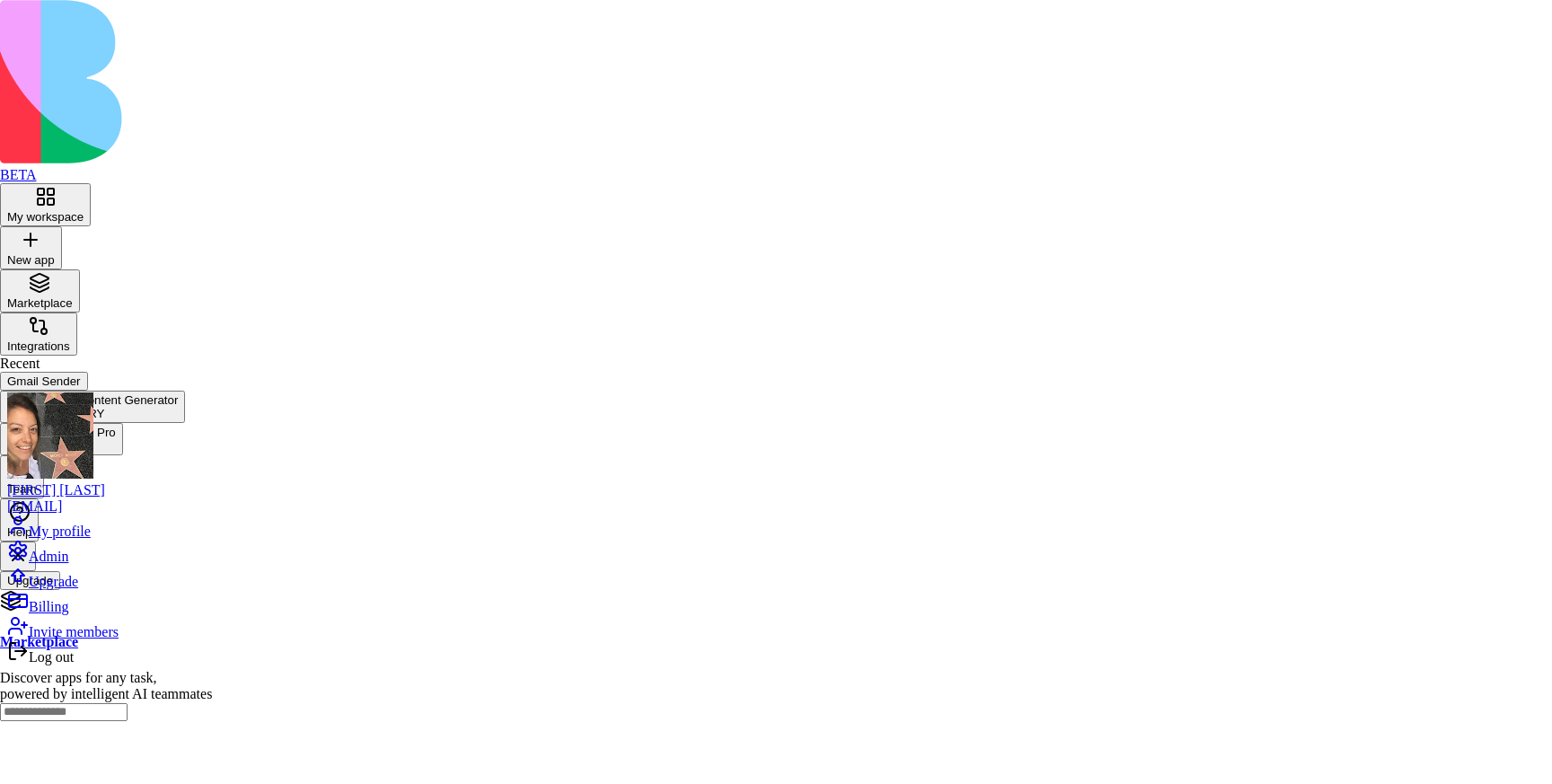 click on "Invite members" at bounding box center (74, 631) 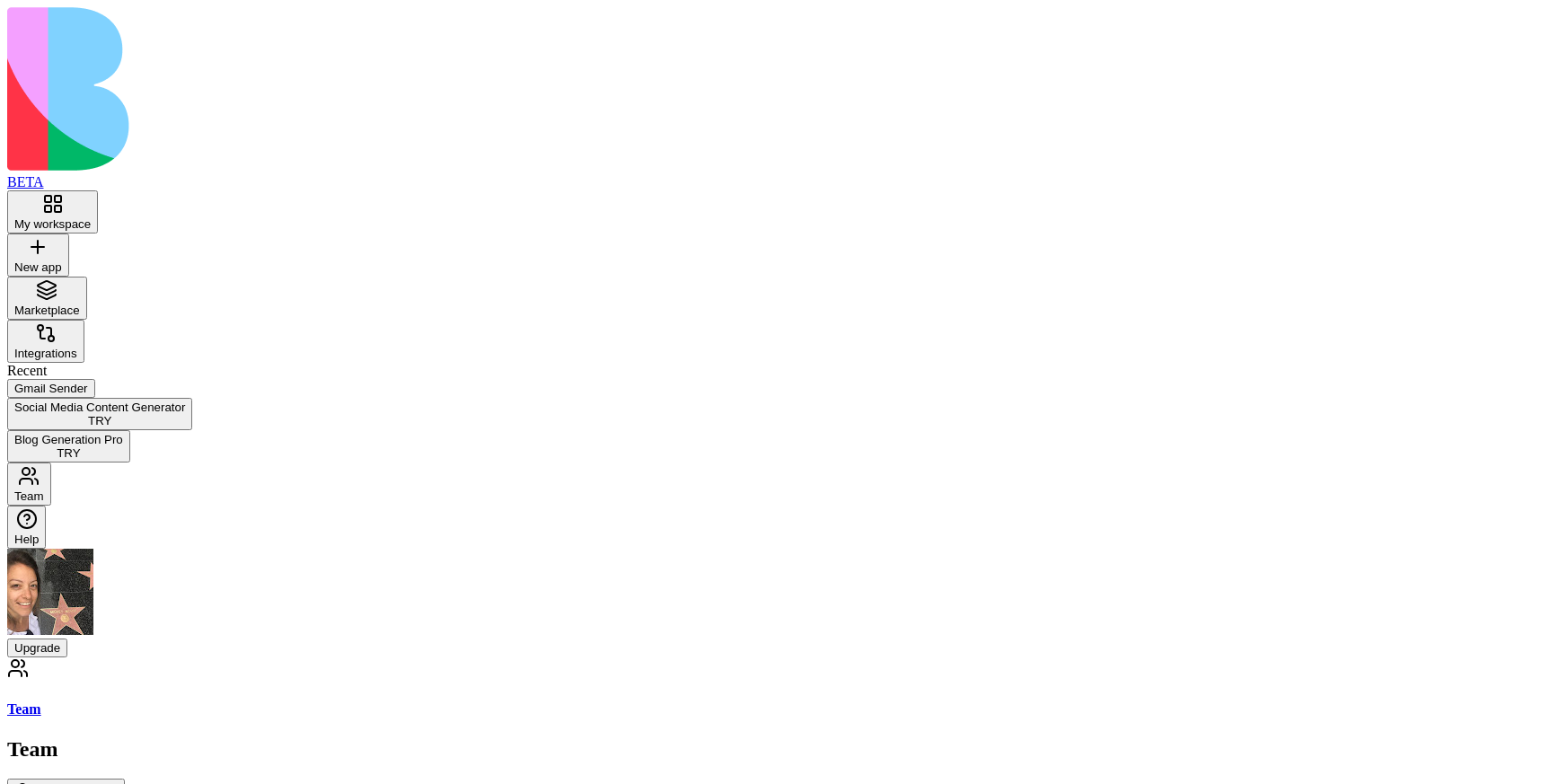 click on "Invite Members" at bounding box center (66, 793) 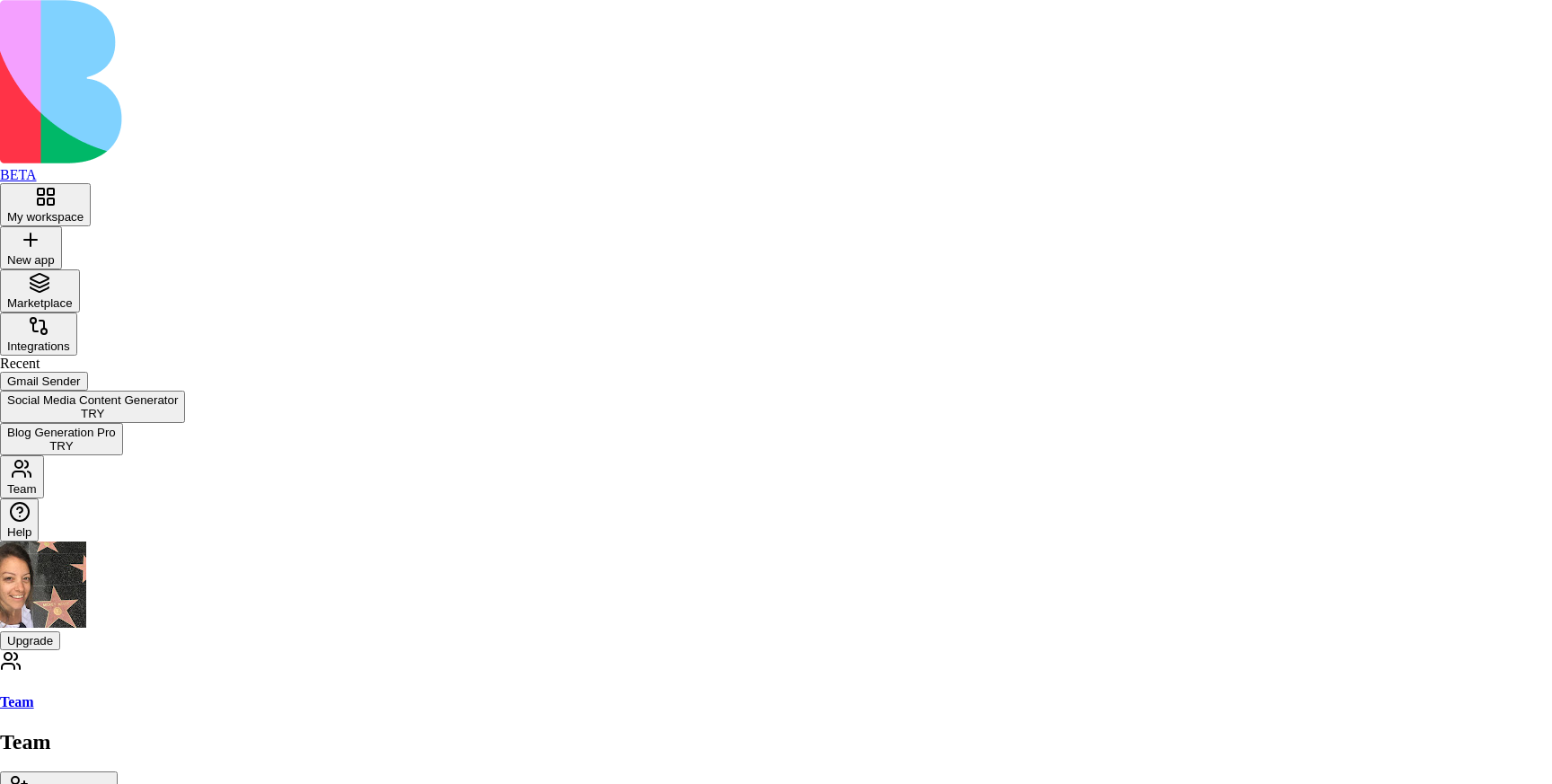 type on "**********" 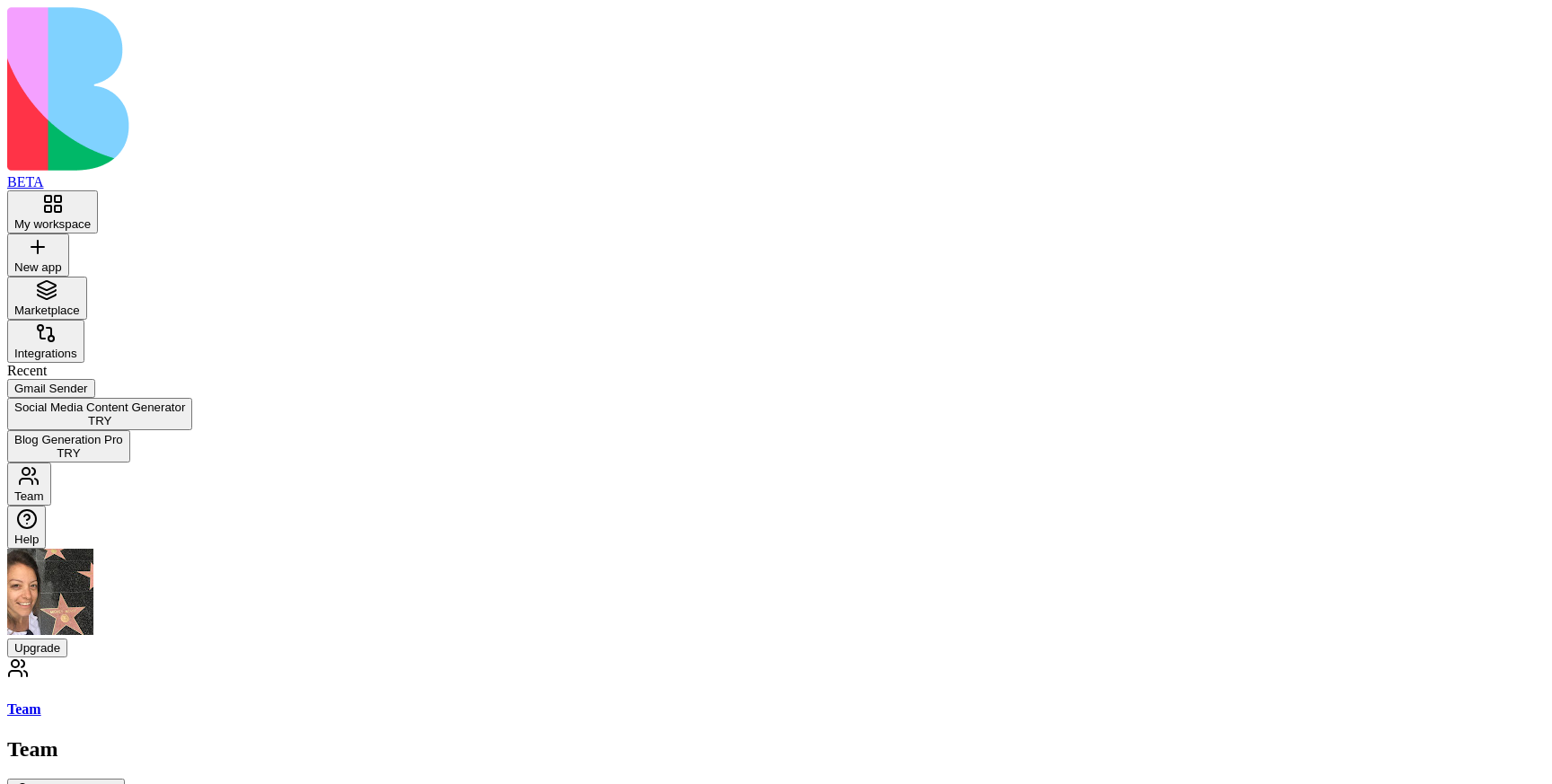 type 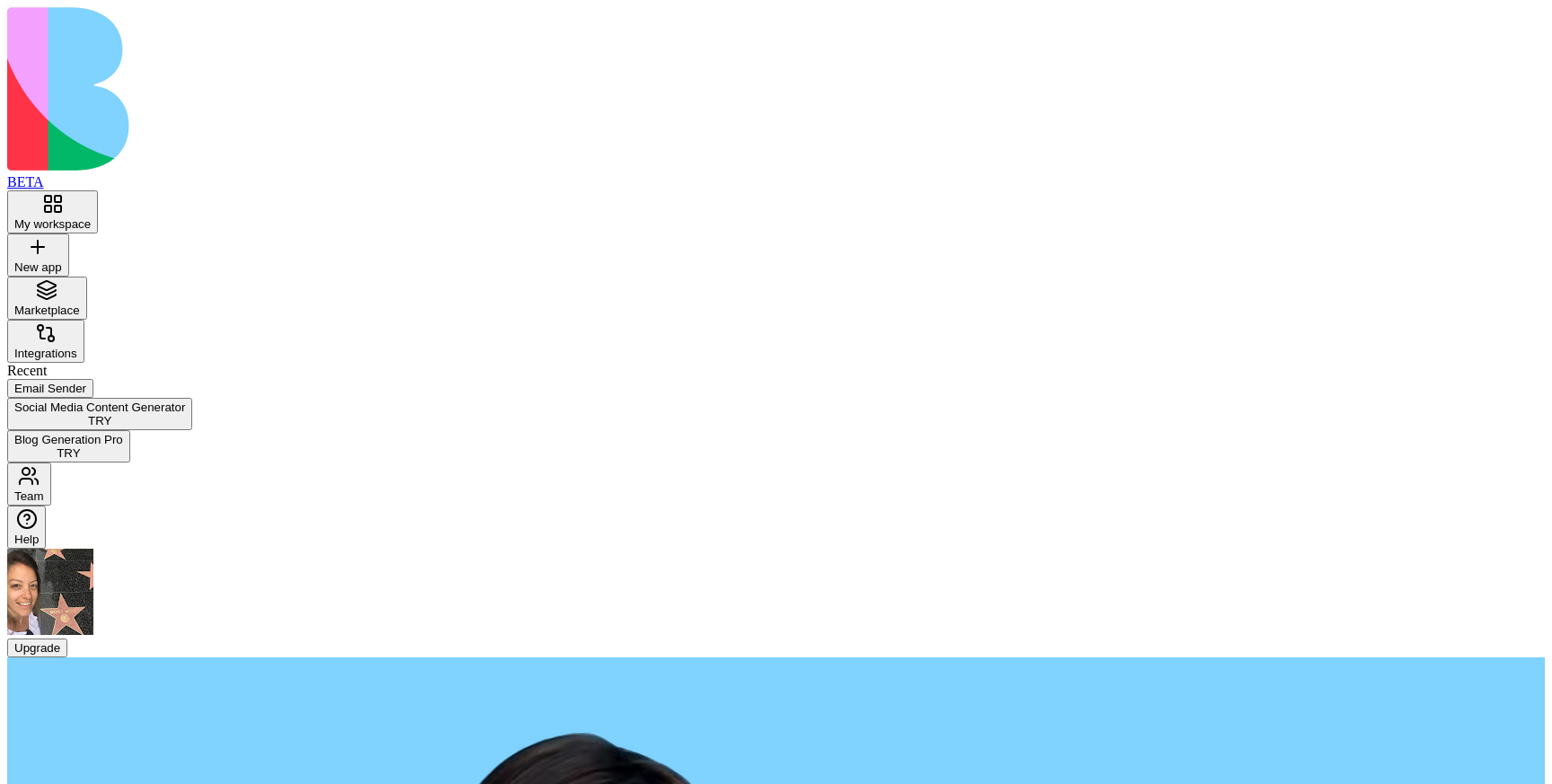 scroll, scrollTop: 0, scrollLeft: 0, axis: both 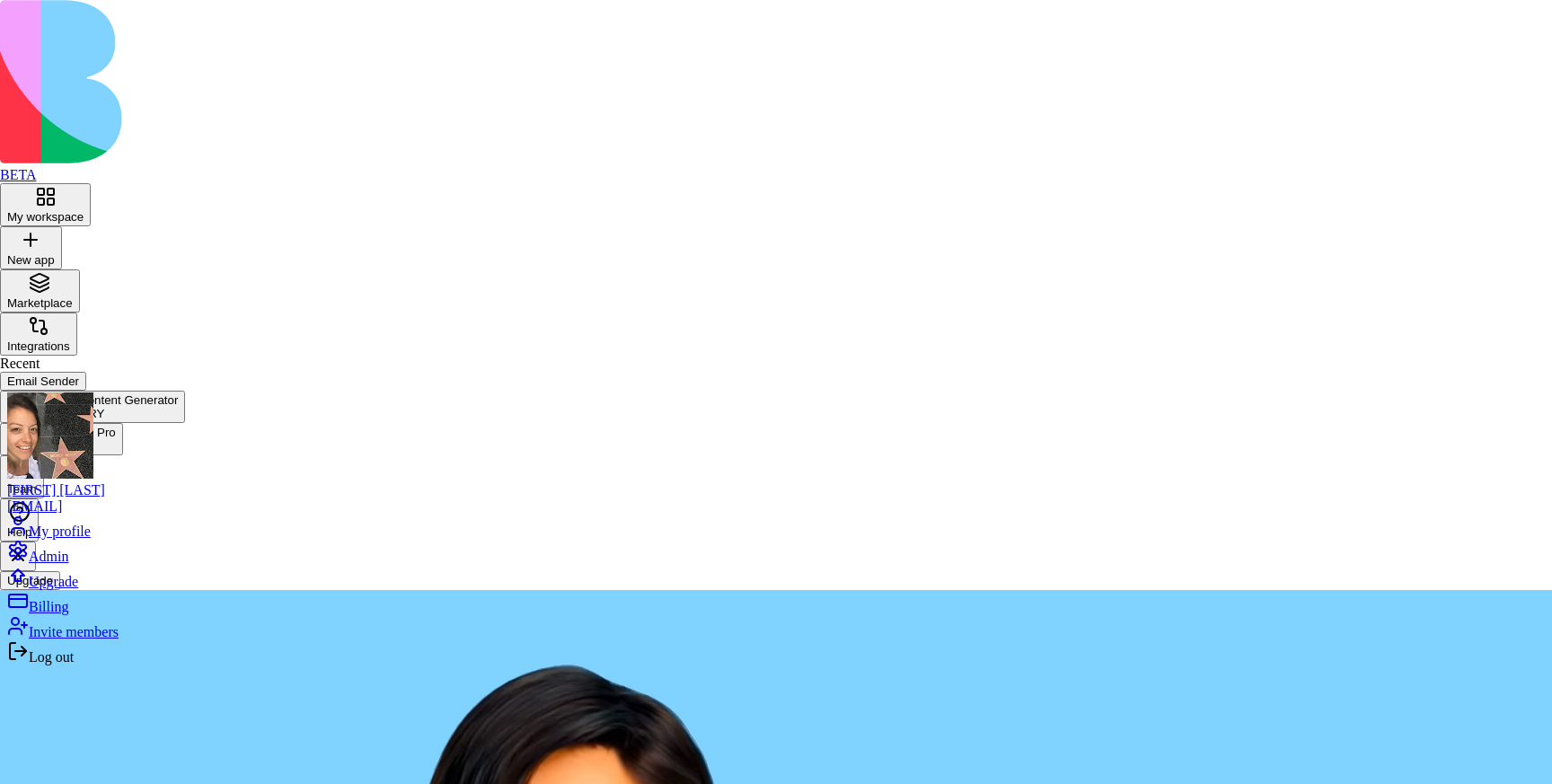 click on "BETA My workspace New app
To pick up a draggable item, press the space bar.
While dragging, use the arrow keys to move the item.
Press space again to drop the item in its new position, or press escape to cancel.
Marketplace Integrations Recent Email Sender Social Media Content Generator TRY Blog Generation Pro TRY Team Help Upgrade What shall we build? Freelancers Creators Productivity Marketing Sales HR & Recruiting Design & Creative Vertical CRMs Personal & Lifestyle Integrations [FIRST] [LAST] [EMAIL] My profile Admin Upgrade Billing Invite members Log out" at bounding box center (776, 1545) 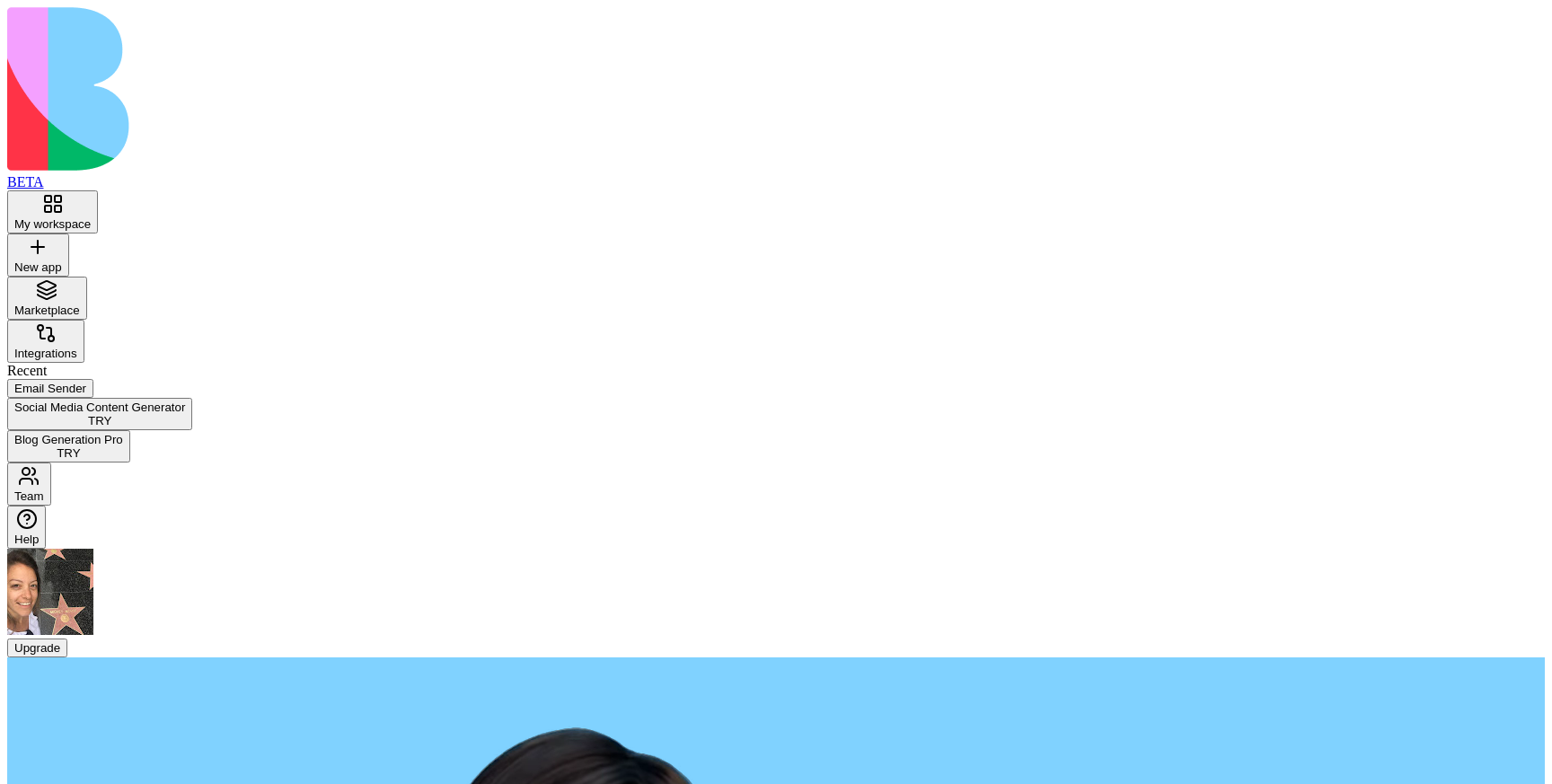 click on "My workspace" at bounding box center (52, 224) 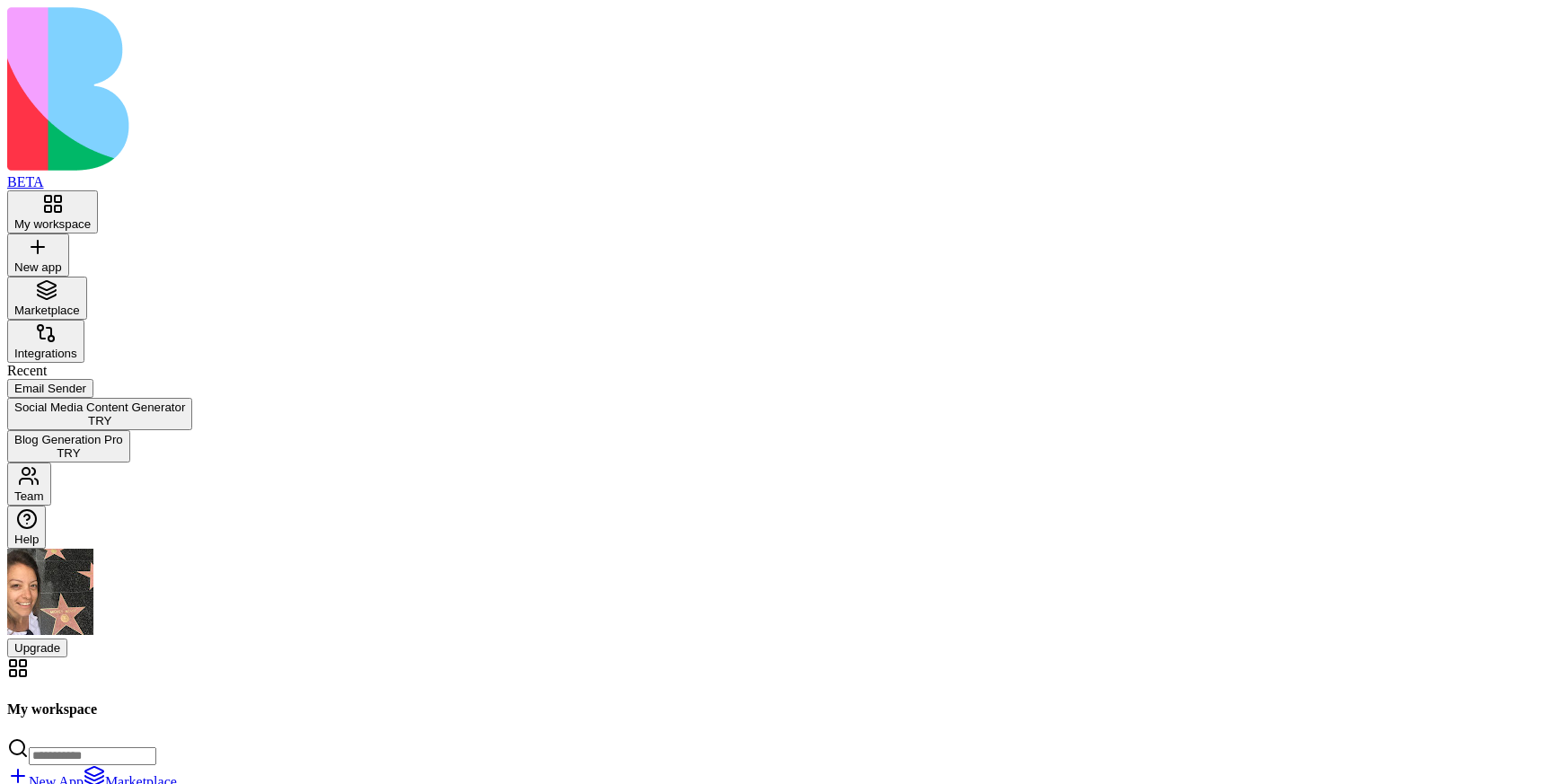 click on "New app" at bounding box center (38, 255) 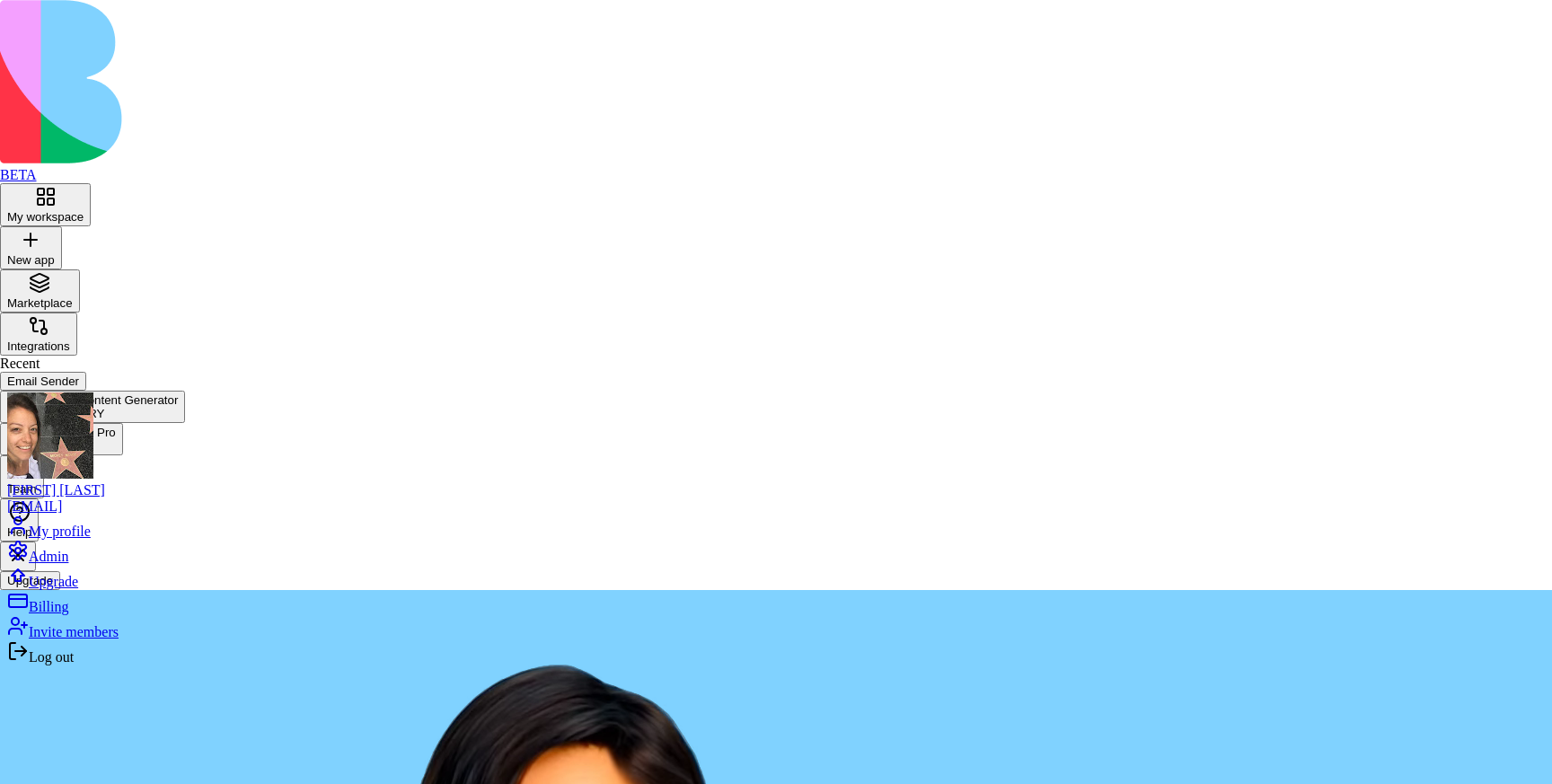 click on "BETA My workspace New app
To pick up a draggable item, press the space bar.
While dragging, use the arrow keys to move the item.
Press space again to drop the item in its new position, or press escape to cancel.
Marketplace Integrations Recent Email Sender Social Media Content Generator TRY Blog Generation Pro TRY Team Help Upgrade What shall we build? Freelancers Creators Productivity Marketing Sales HR & Recruiting Design & Creative Vertical CRMs Personal & Lifestyle Integrations [FIRST] [LAST] [EMAIL] My profile Admin Upgrade Billing Invite members Log out" at bounding box center (776, 1545) 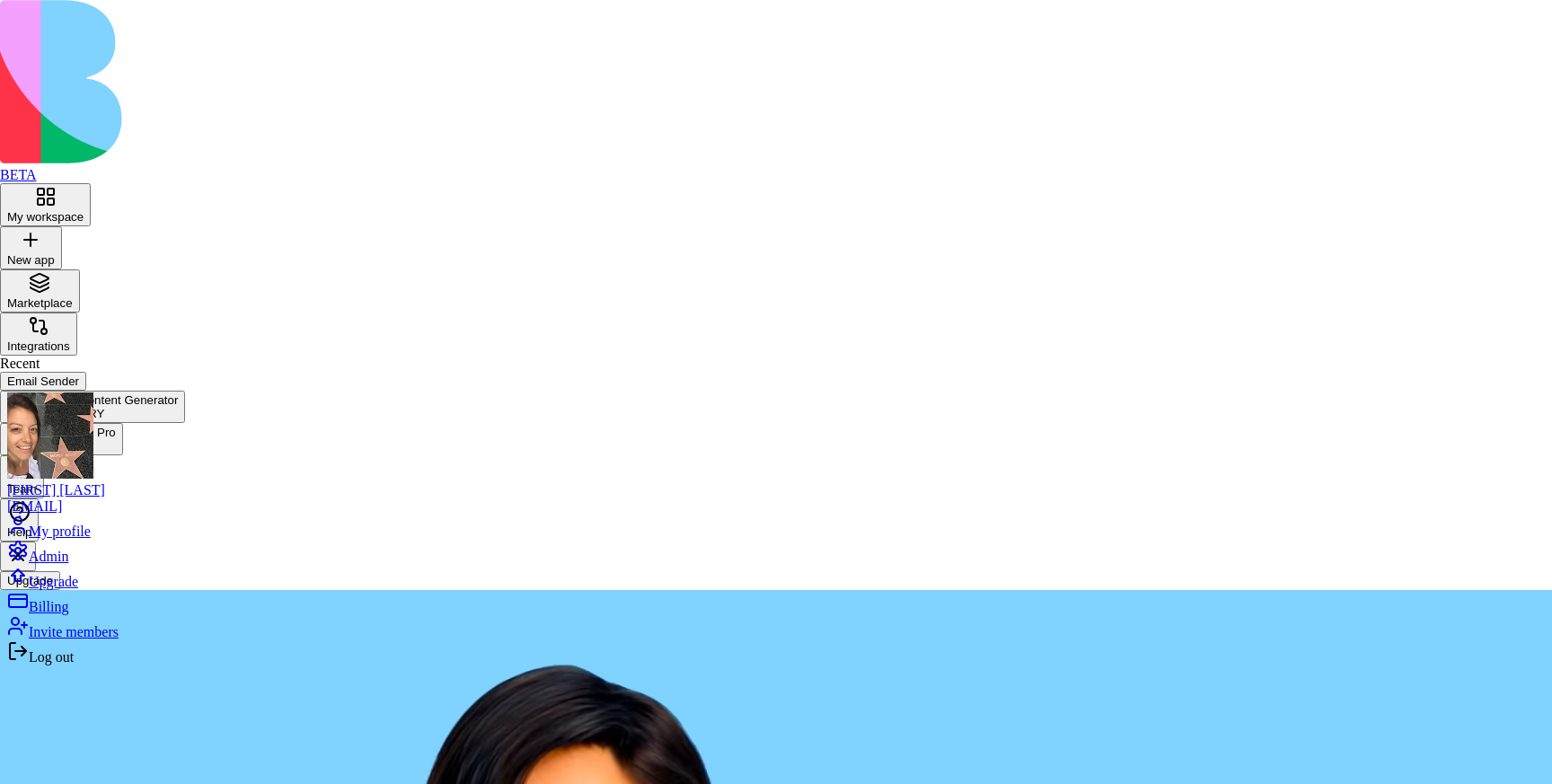 click on "Log out" at bounding box center (63, 653) 